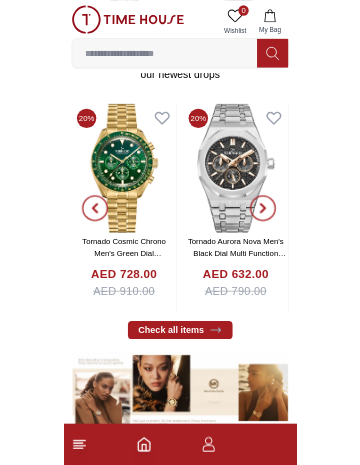 scroll, scrollTop: 365, scrollLeft: 0, axis: vertical 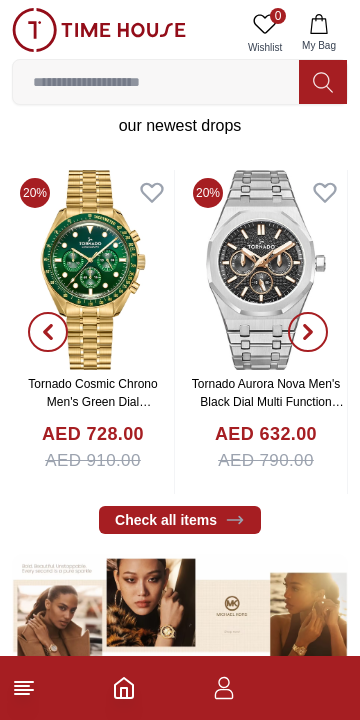 click 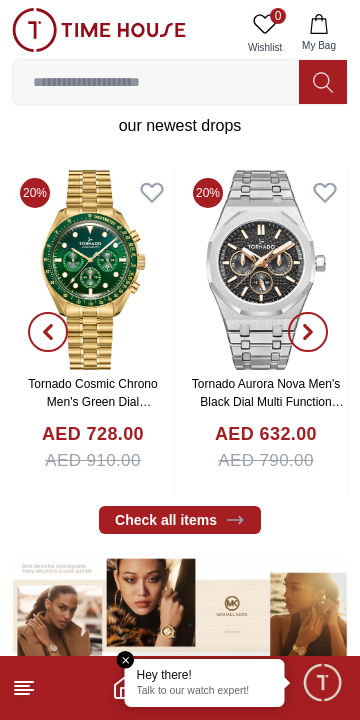 click at bounding box center [156, 82] 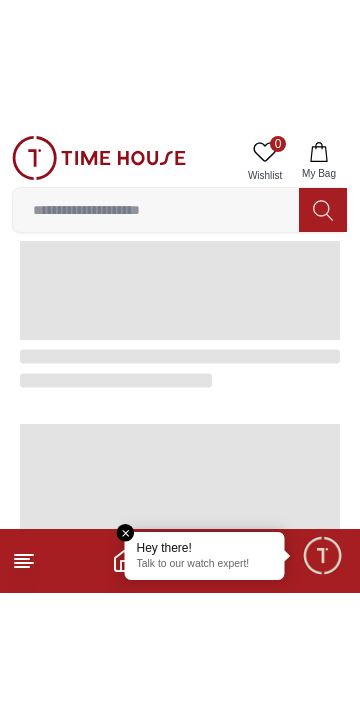 scroll, scrollTop: 0, scrollLeft: 0, axis: both 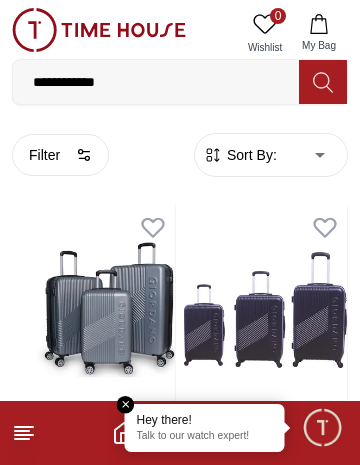 click on "**********" at bounding box center (156, 82) 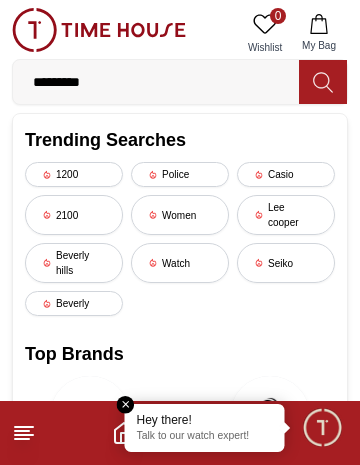 click on "*********" at bounding box center (156, 82) 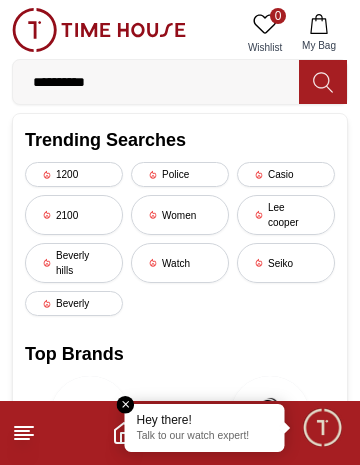 click on "**********" at bounding box center (156, 82) 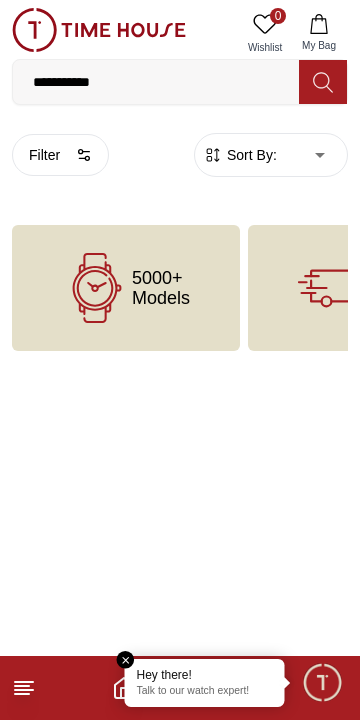 click on "5000+ Models" at bounding box center [126, 288] 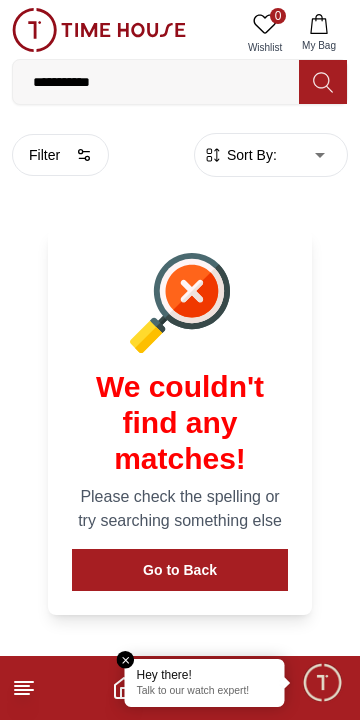 click on "Go to Back" at bounding box center (180, 570) 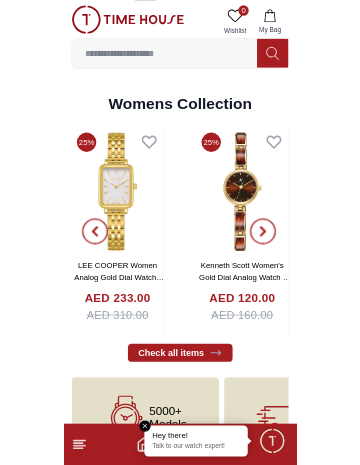 scroll, scrollTop: 4189, scrollLeft: 0, axis: vertical 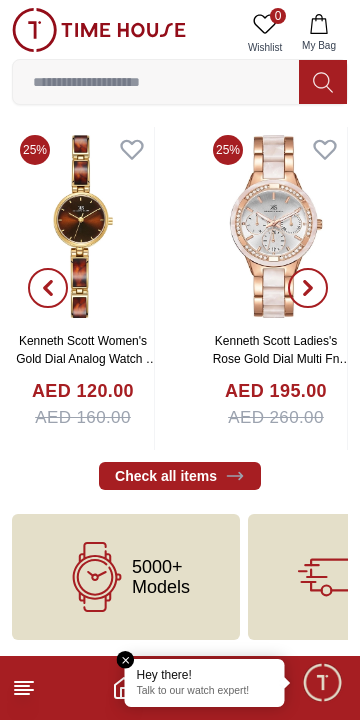 click at bounding box center [156, 82] 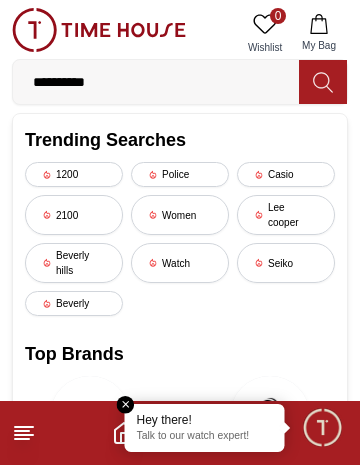 click on "**********" at bounding box center [156, 82] 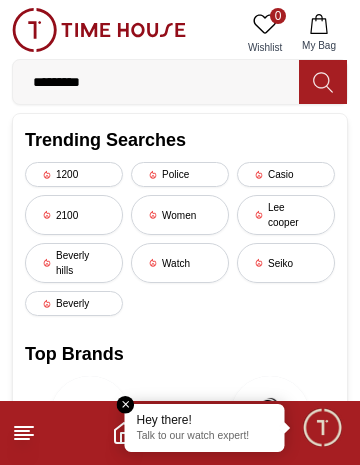 click on "*********" at bounding box center [156, 82] 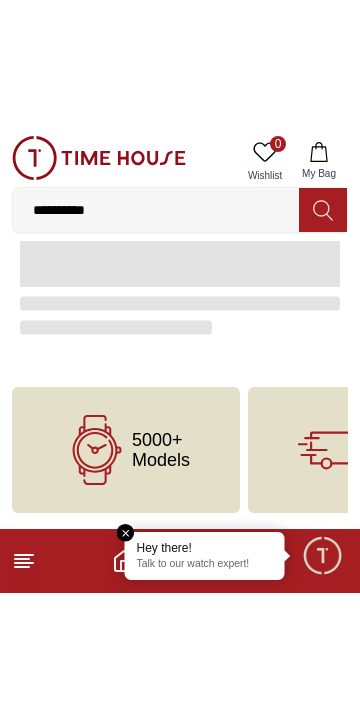 scroll, scrollTop: 0, scrollLeft: 0, axis: both 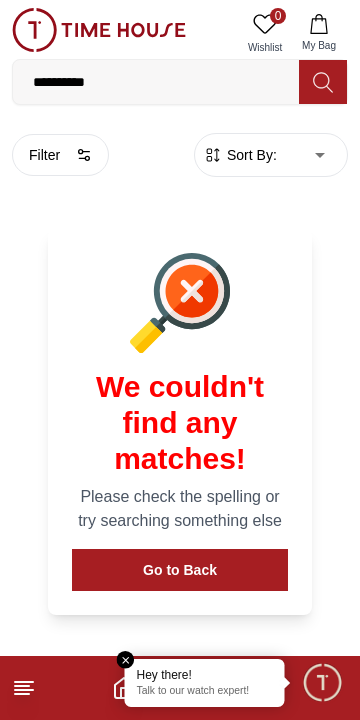 click on "**********" at bounding box center (156, 82) 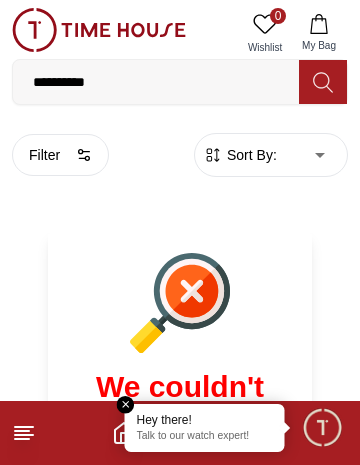 click on "**********" at bounding box center [180, 402] 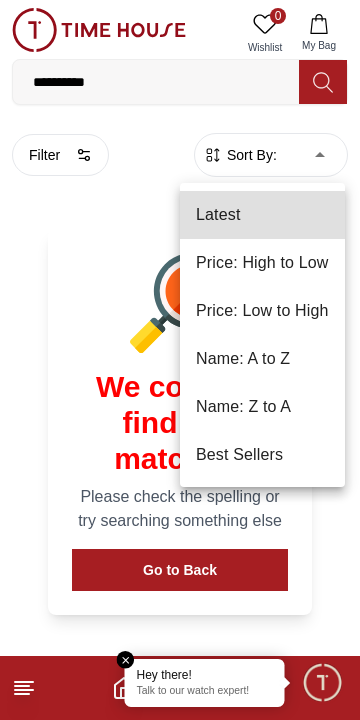 click on "Price: High to Low" at bounding box center [262, 263] 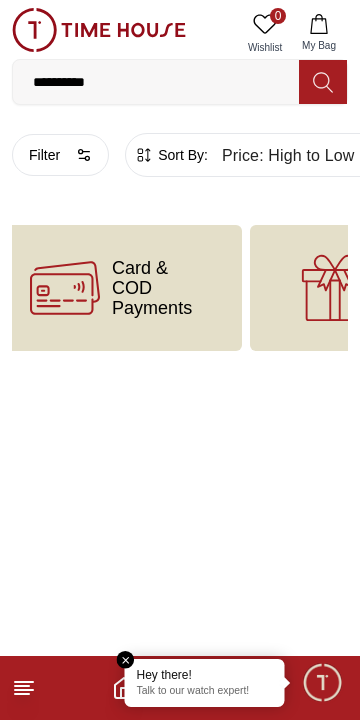 click on "**********" at bounding box center [180, 175] 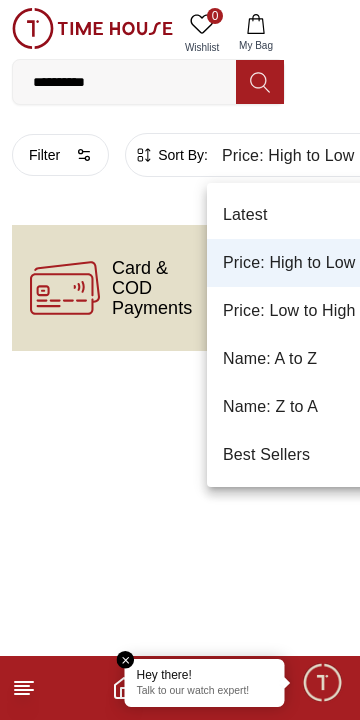 click on "Price: Low to High" at bounding box center [304, 311] 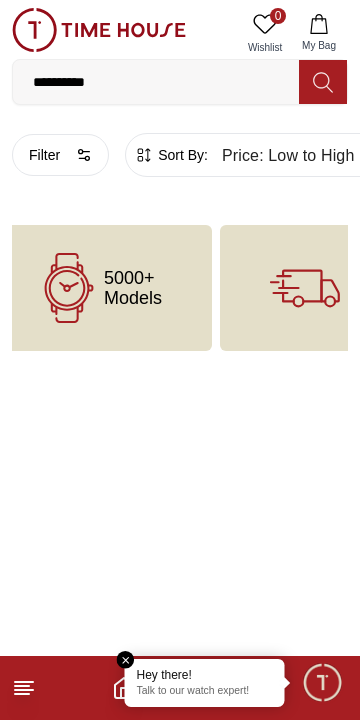 scroll, scrollTop: 0, scrollLeft: 22, axis: horizontal 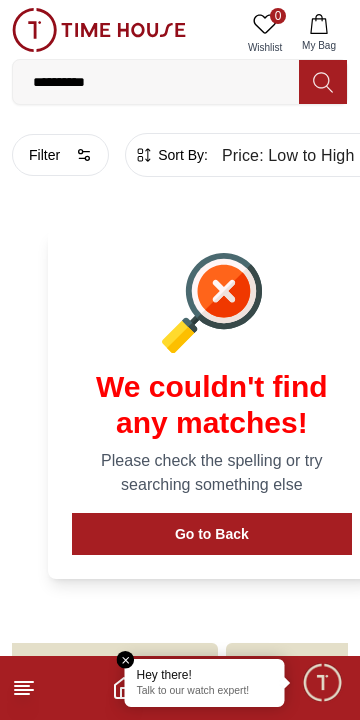 click on "**********" at bounding box center [180, 384] 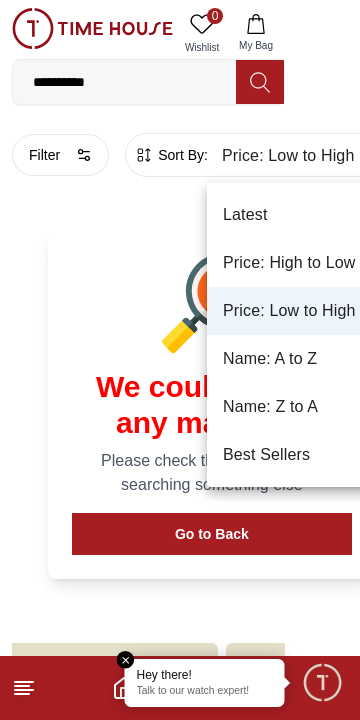 click on "Price: Low to High" at bounding box center [304, 311] 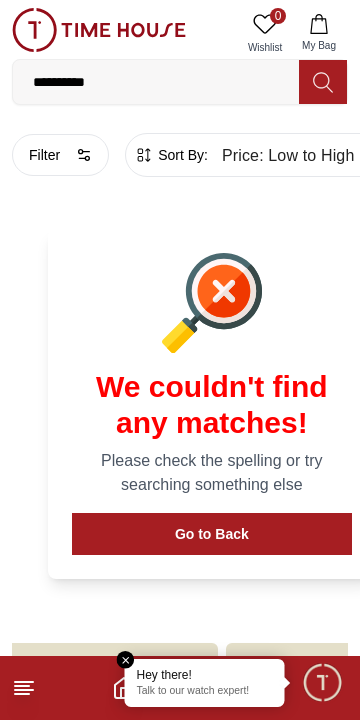 click on "**********" at bounding box center [180, 384] 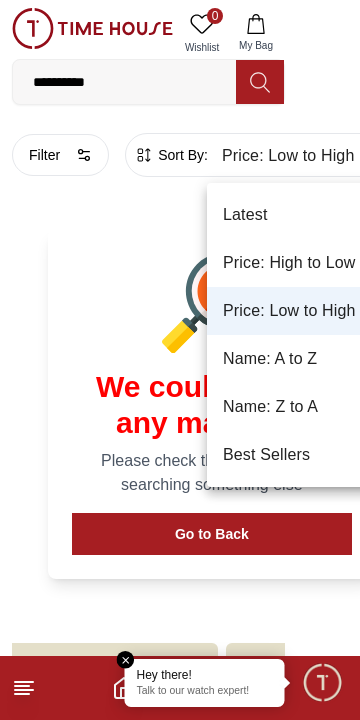 click on "Price: High to Low" at bounding box center [304, 263] 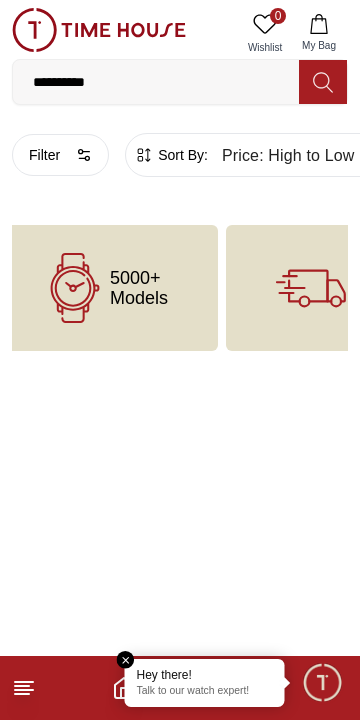 click on "**********" at bounding box center [180, 175] 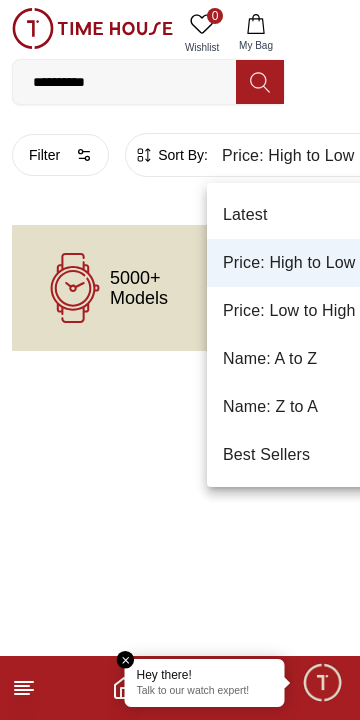 click on "Price: Low to High" at bounding box center [304, 311] 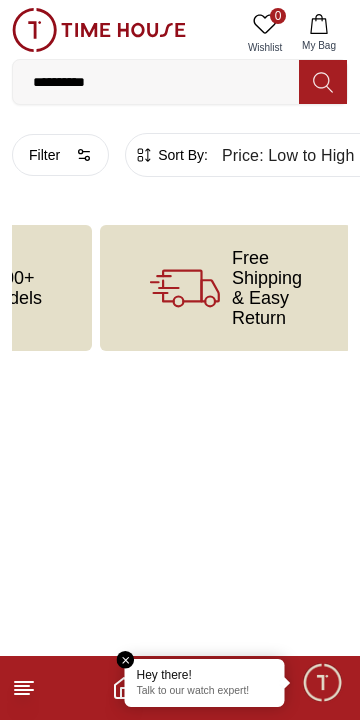 scroll, scrollTop: 0, scrollLeft: 148, axis: horizontal 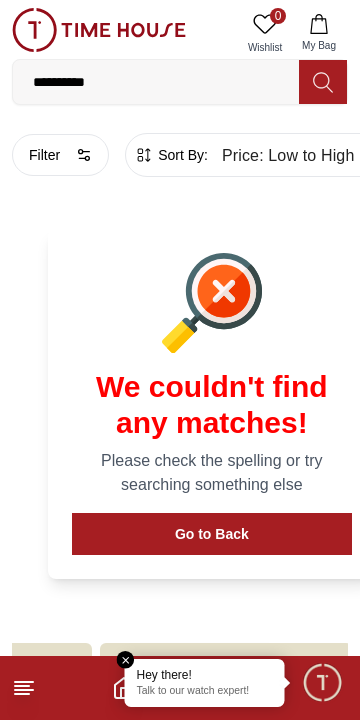 click at bounding box center (212, 303) 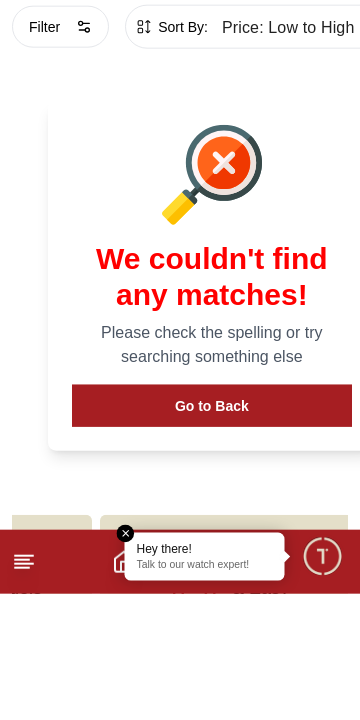 click on "Free Shipping & Easy Return" at bounding box center (267, 704) 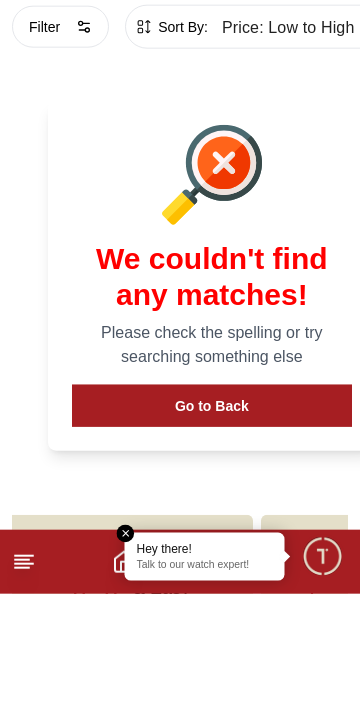 scroll, scrollTop: 0, scrollLeft: 239, axis: horizontal 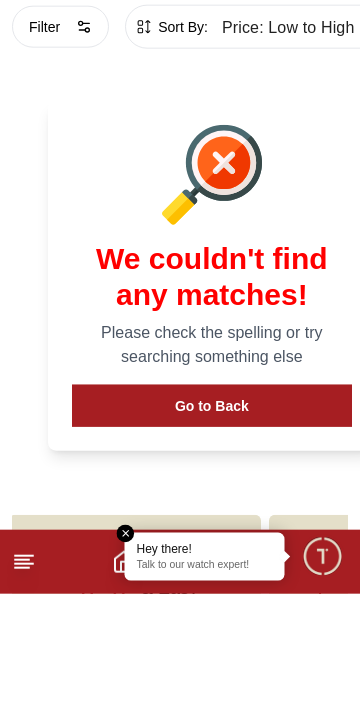 click on "Free Shipping & Easy Return" at bounding box center (135, 704) 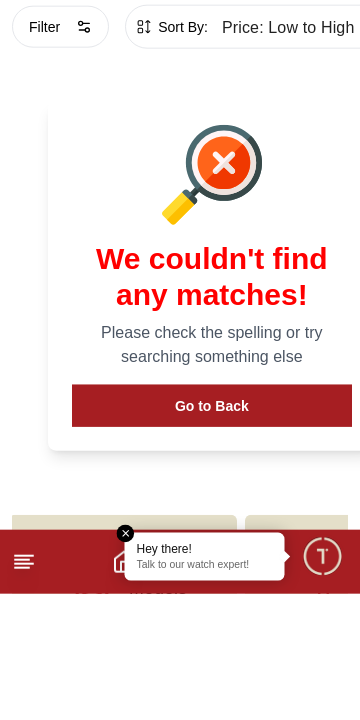 scroll, scrollTop: 0, scrollLeft: 0, axis: both 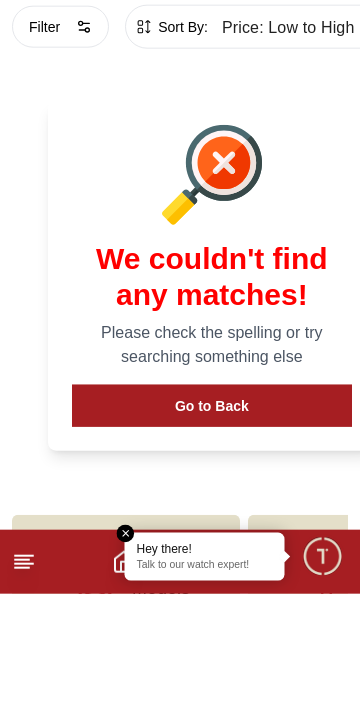 click 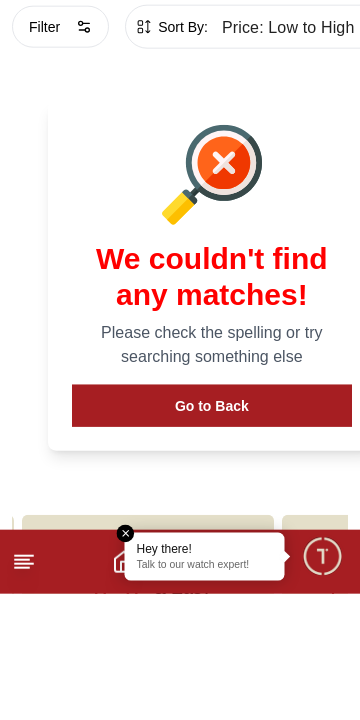 scroll, scrollTop: 0, scrollLeft: 230, axis: horizontal 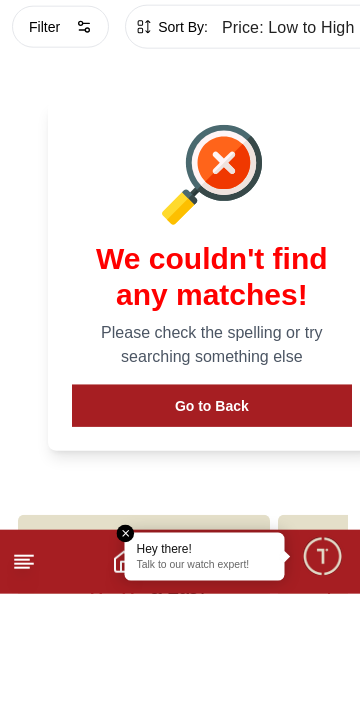 click on "Free Shipping & Easy Return" at bounding box center (144, 704) 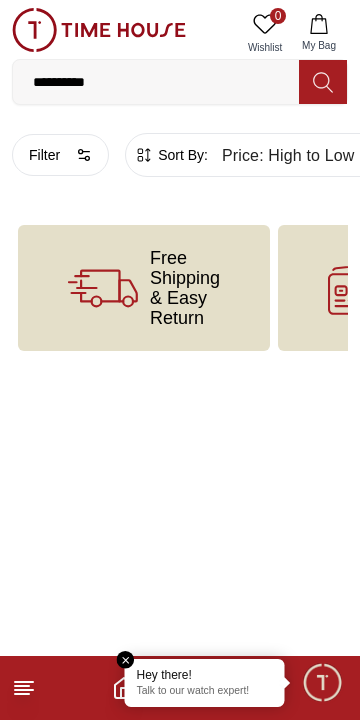 type on "******" 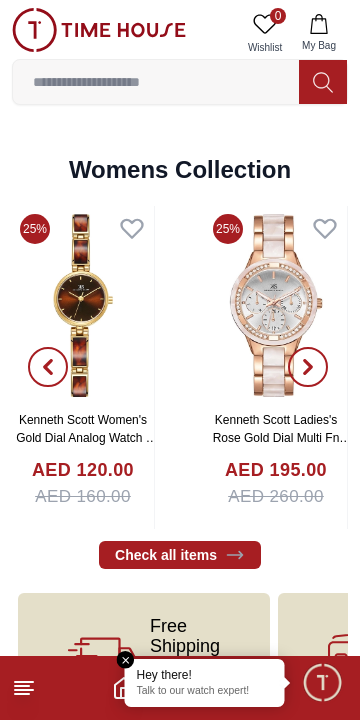 scroll, scrollTop: 4189, scrollLeft: 0, axis: vertical 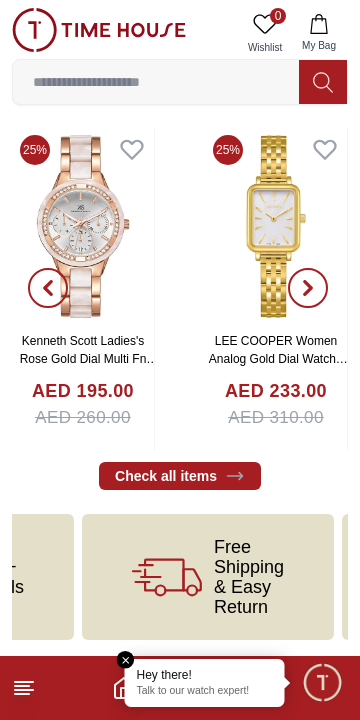 click on "Free Shipping & Easy Return" at bounding box center [249, 577] 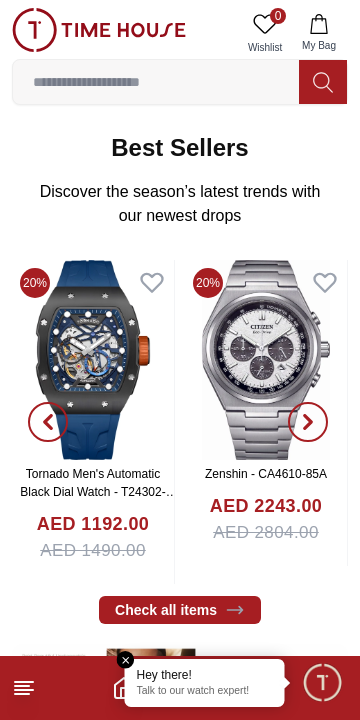 scroll, scrollTop: 0, scrollLeft: 0, axis: both 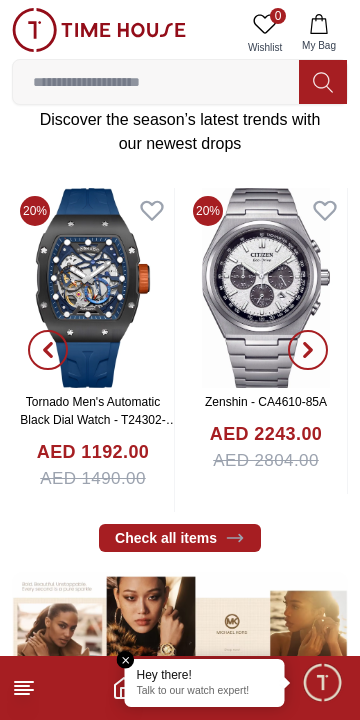 click at bounding box center (156, 82) 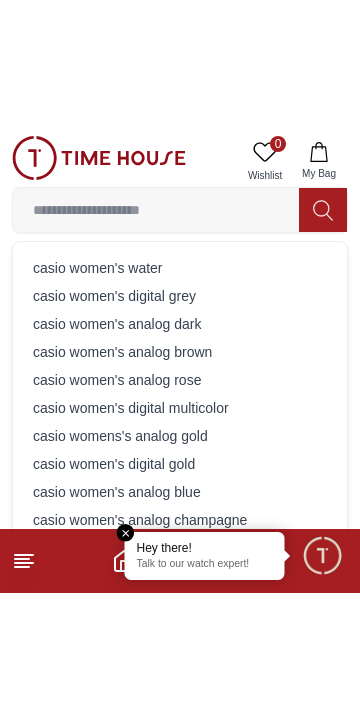 scroll, scrollTop: 409, scrollLeft: 0, axis: vertical 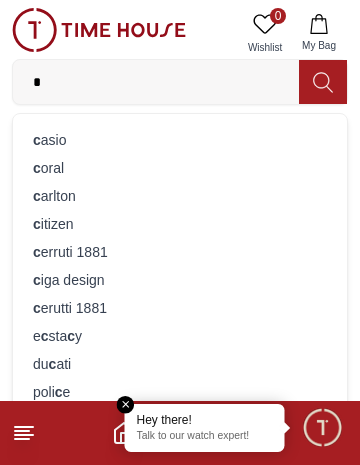type on "*" 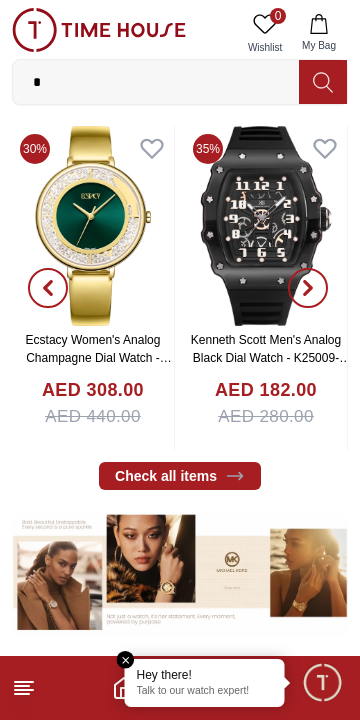 scroll, scrollTop: 0, scrollLeft: 0, axis: both 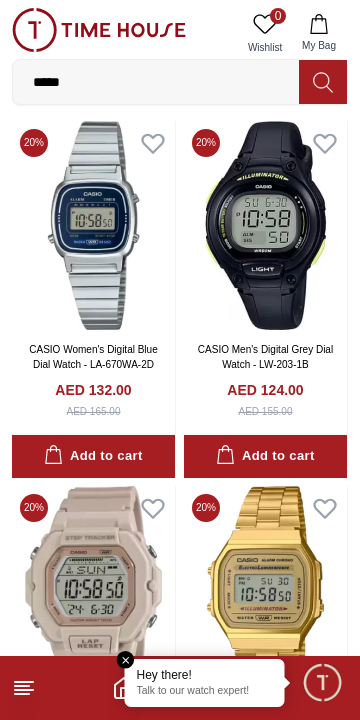 click on "*****" at bounding box center [156, 82] 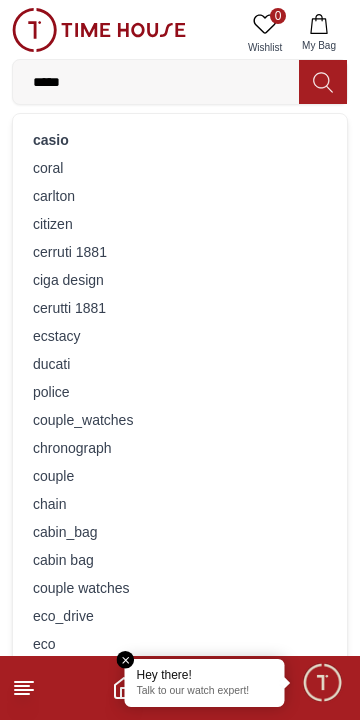 scroll, scrollTop: 5934, scrollLeft: 0, axis: vertical 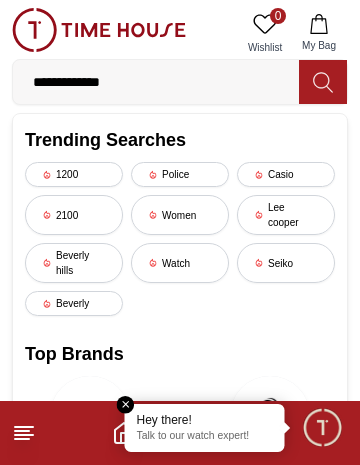 type on "**********" 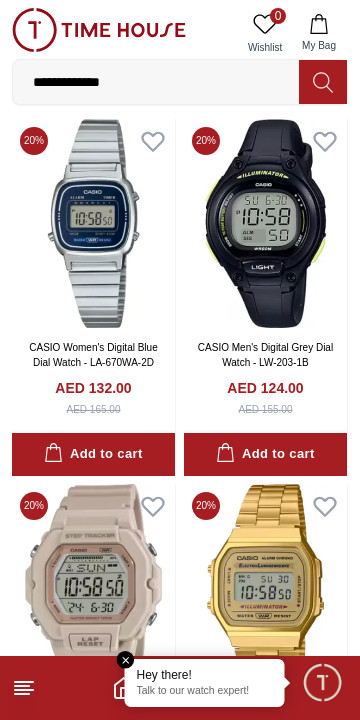 scroll, scrollTop: 0, scrollLeft: 0, axis: both 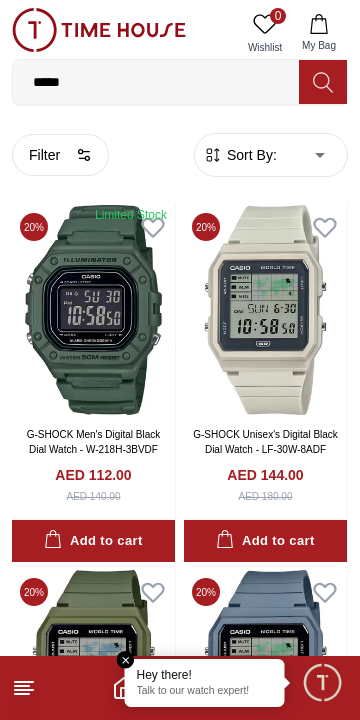 click on "*****" at bounding box center (156, 82) 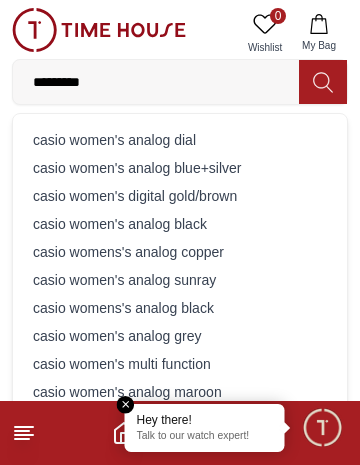 click on "*********" at bounding box center (156, 82) 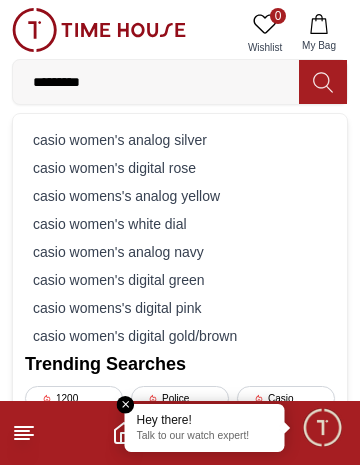 click on "*********" at bounding box center [156, 82] 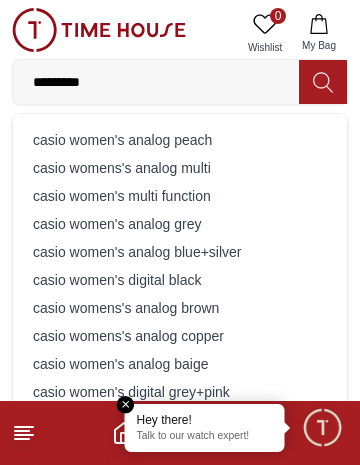 click on "*********" at bounding box center [156, 82] 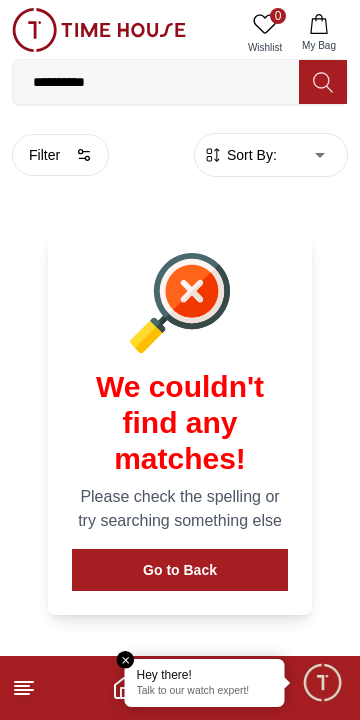 click on "**********" at bounding box center [156, 82] 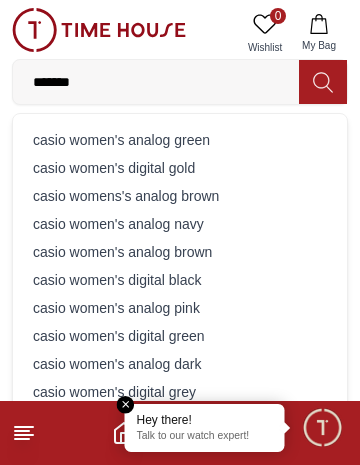type on "*****" 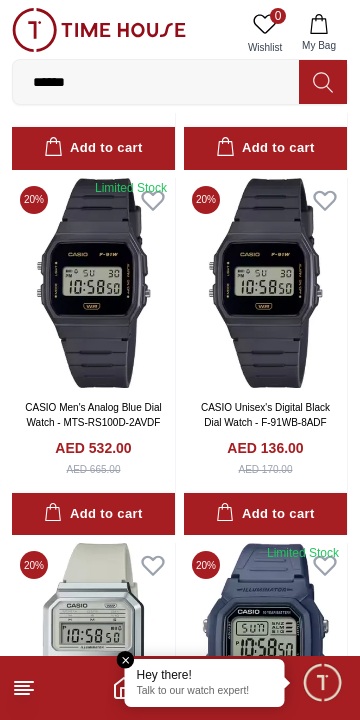 scroll, scrollTop: 1491, scrollLeft: 0, axis: vertical 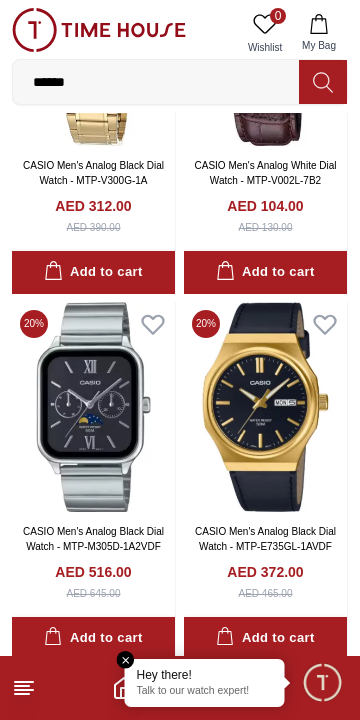 click at bounding box center [265, 407] 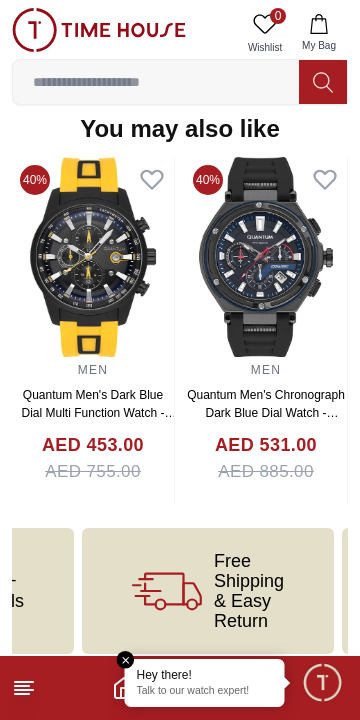 scroll, scrollTop: 1839, scrollLeft: 0, axis: vertical 